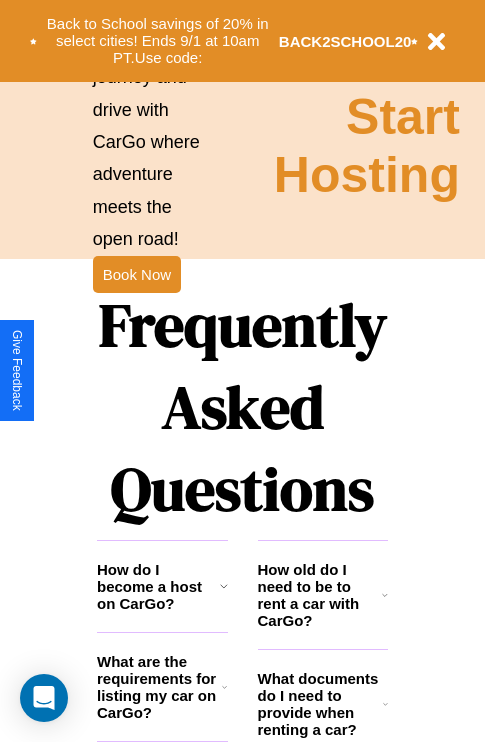 scroll, scrollTop: 2423, scrollLeft: 0, axis: vertical 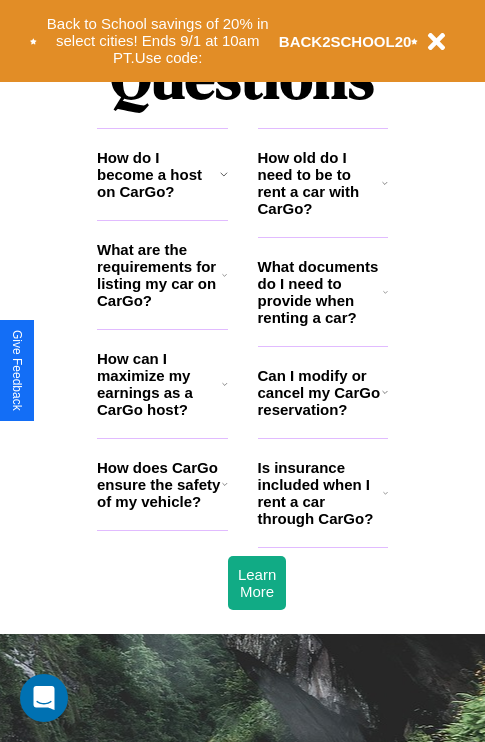 click 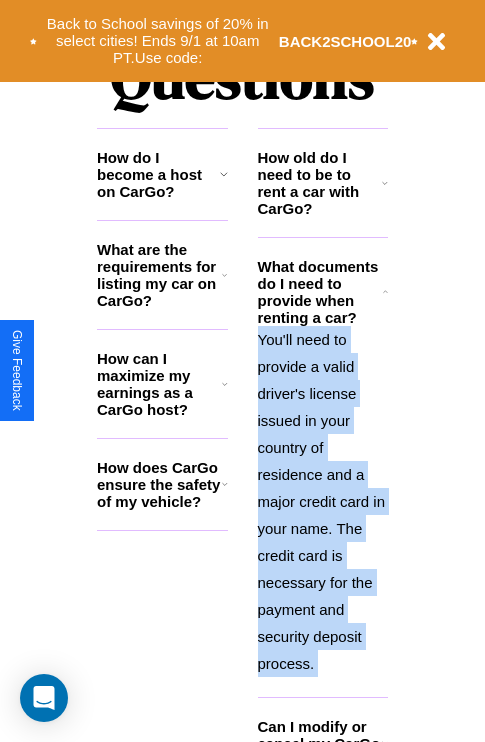 scroll, scrollTop: 2465, scrollLeft: 0, axis: vertical 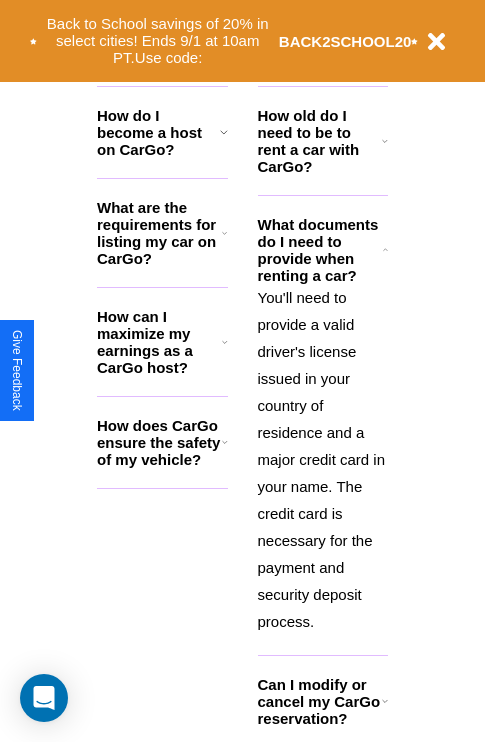 click 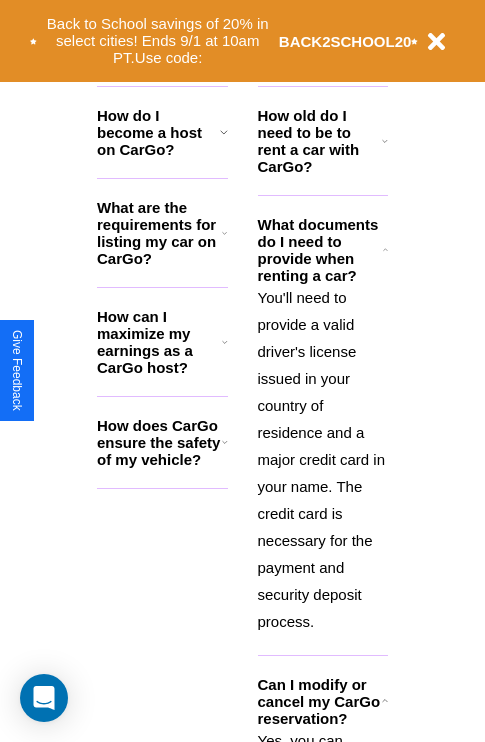 click on "Can I modify or cancel my CarGo reservation?" at bounding box center [320, 701] 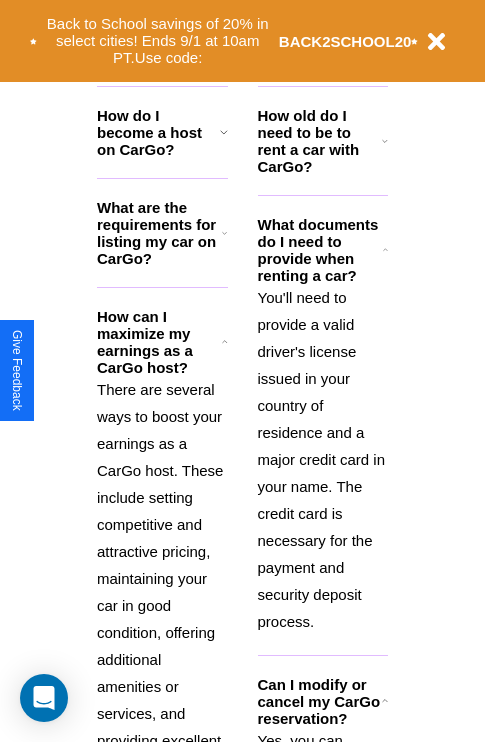 click 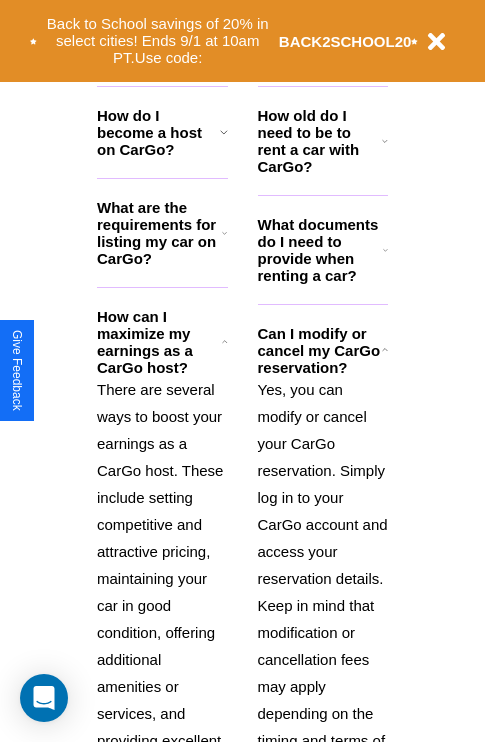 click on "What documents do I need to provide when renting a car?" at bounding box center [321, 250] 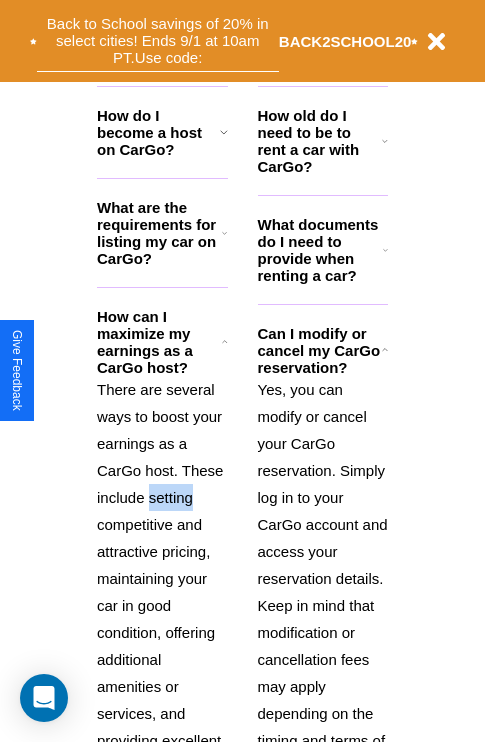 click on "Back to School savings of 20% in select cities! Ends 9/1 at 10am PT.  Use code:" at bounding box center (158, 41) 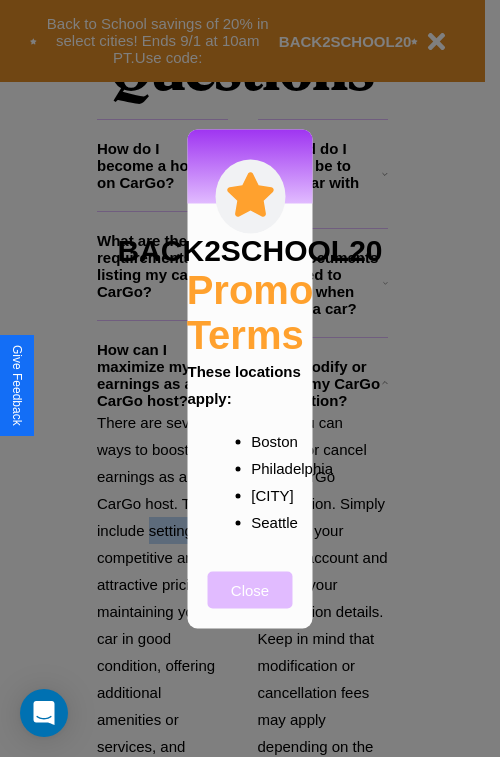click on "Close" at bounding box center (250, 589) 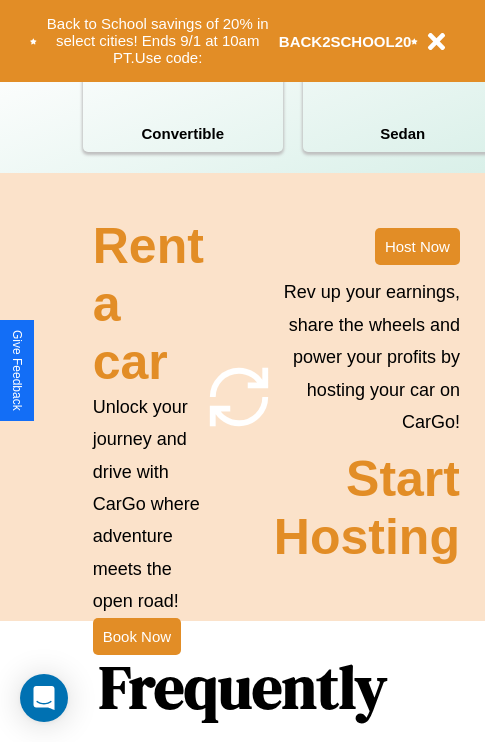 scroll, scrollTop: 308, scrollLeft: 0, axis: vertical 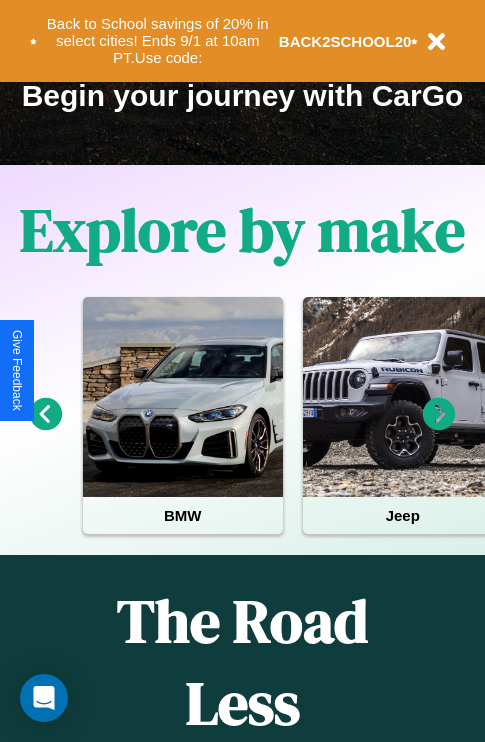click 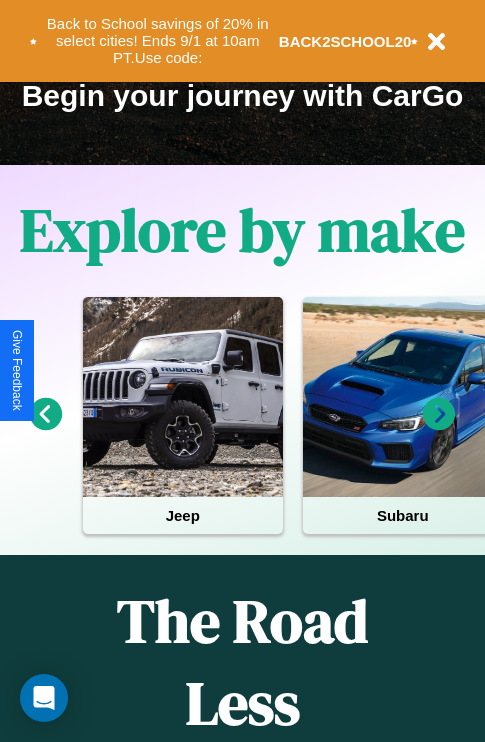 click 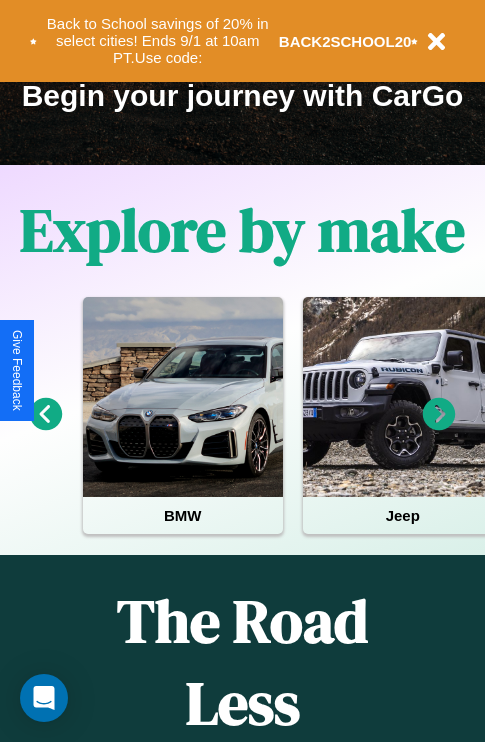 click 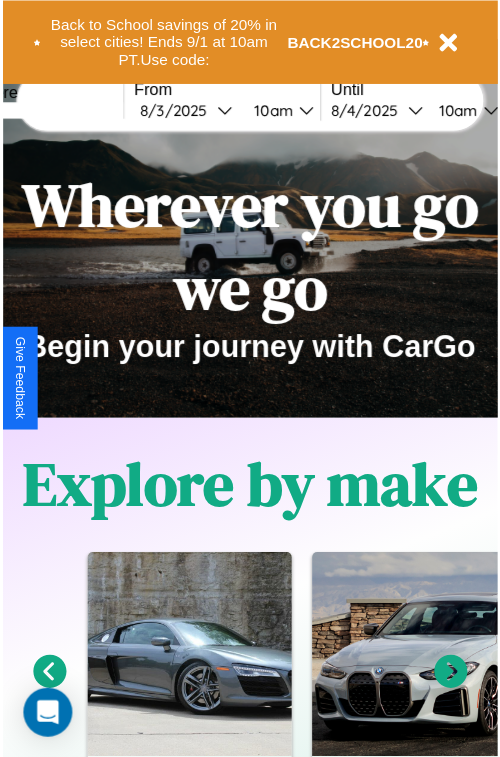 scroll, scrollTop: 0, scrollLeft: 0, axis: both 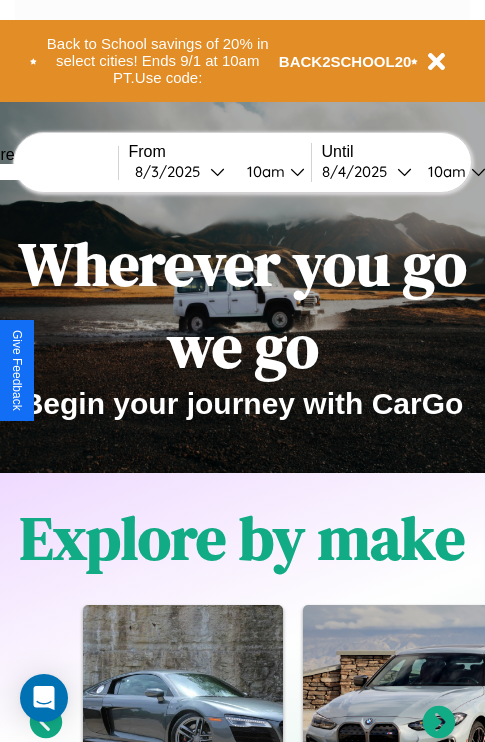 click at bounding box center (43, 172) 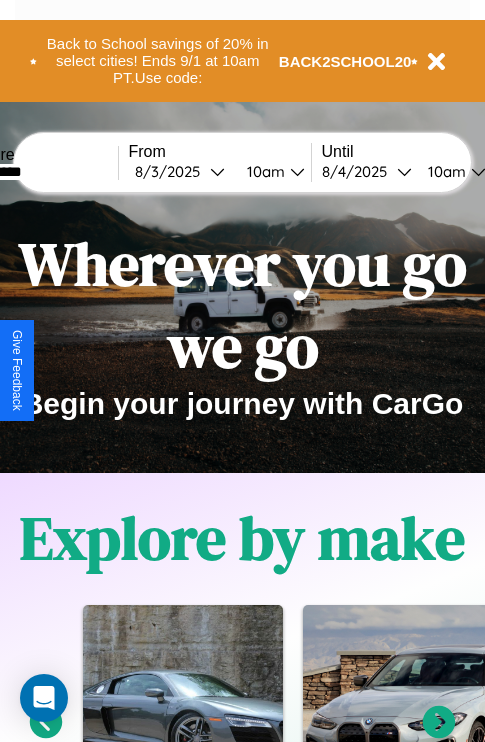 type on "*********" 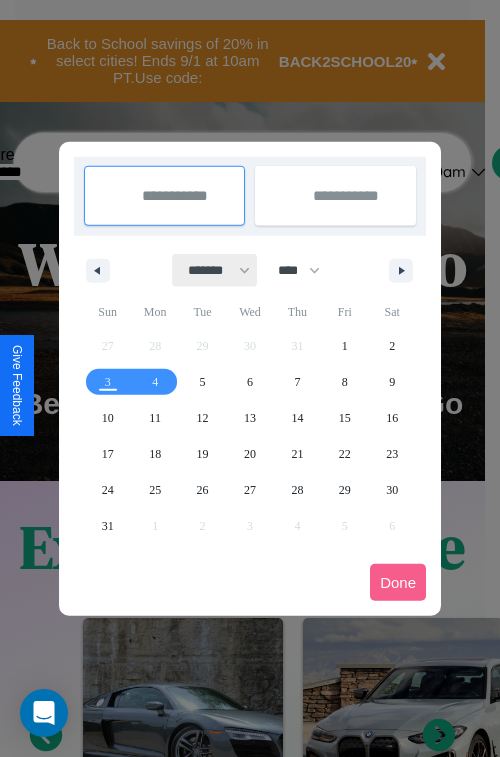 click on "******* ******** ***** ***** *** **** **** ****** ********* ******* ******** ********" at bounding box center (215, 270) 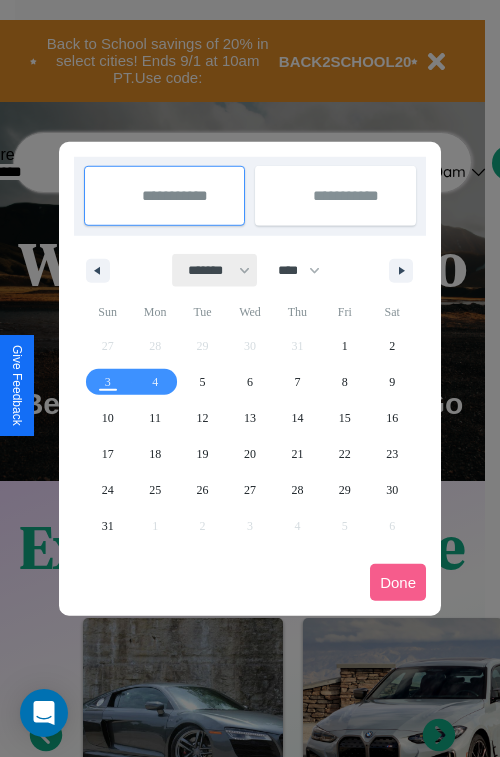 select on "*" 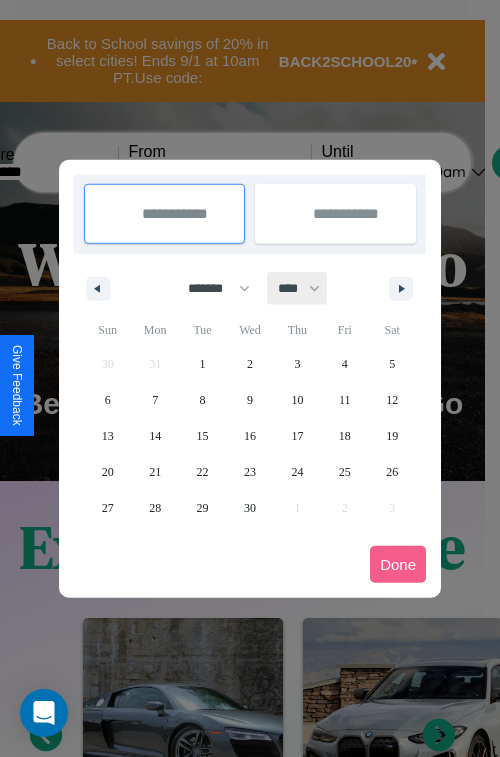 click on "**** **** **** **** **** **** **** **** **** **** **** **** **** **** **** **** **** **** **** **** **** **** **** **** **** **** **** **** **** **** **** **** **** **** **** **** **** **** **** **** **** **** **** **** **** **** **** **** **** **** **** **** **** **** **** **** **** **** **** **** **** **** **** **** **** **** **** **** **** **** **** **** **** **** **** **** **** **** **** **** **** **** **** **** **** **** **** **** **** **** **** **** **** **** **** **** **** **** **** **** **** **** **** **** **** **** **** **** **** **** **** **** **** **** **** **** **** **** **** **** ****" at bounding box center (298, 288) 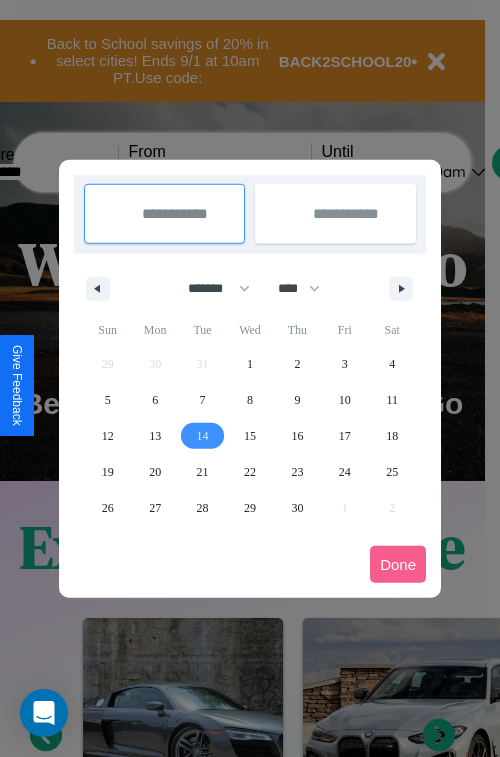 click on "14" at bounding box center (203, 436) 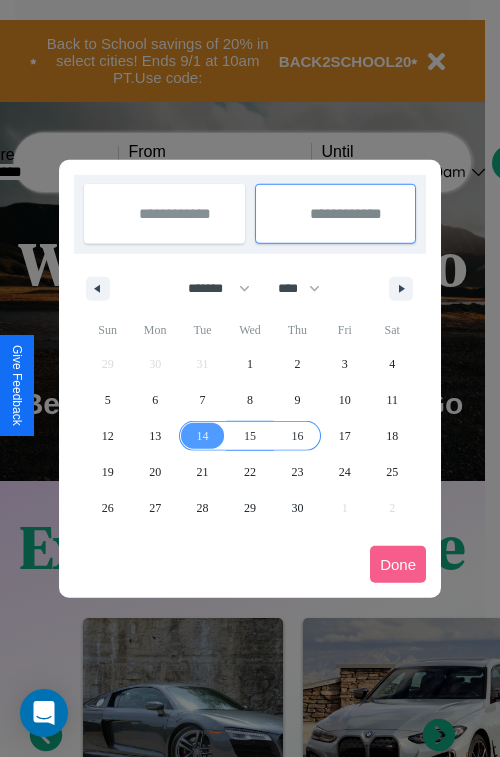 click on "16" at bounding box center (297, 436) 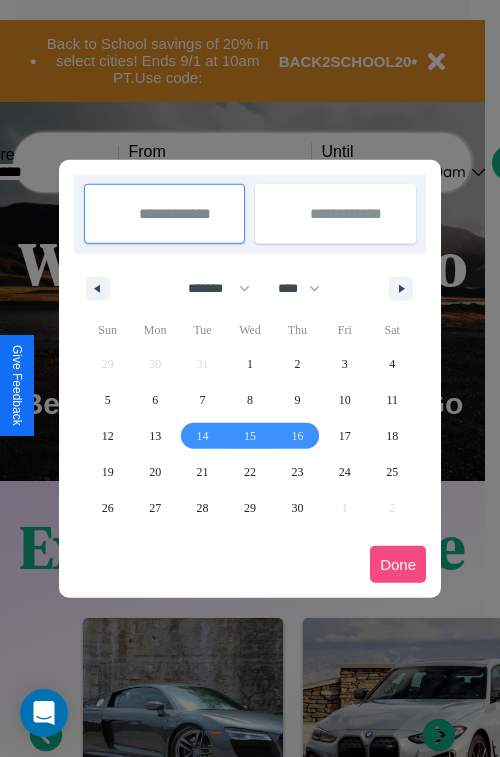 click on "Done" at bounding box center (398, 564) 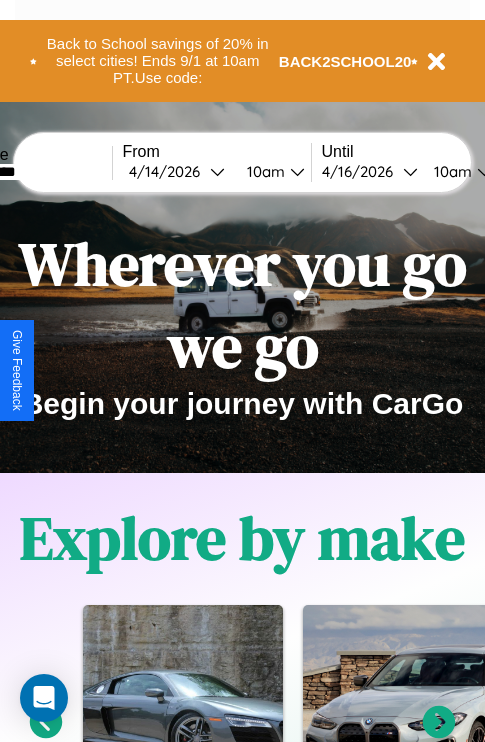 click on "10am" at bounding box center (263, 171) 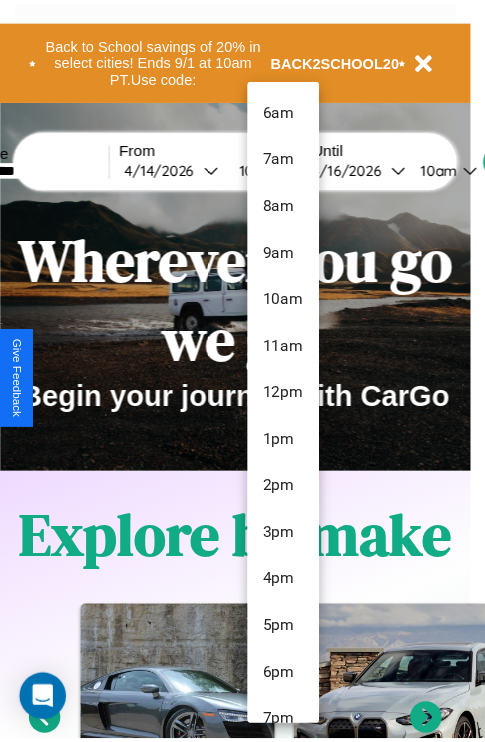 scroll, scrollTop: 67, scrollLeft: 0, axis: vertical 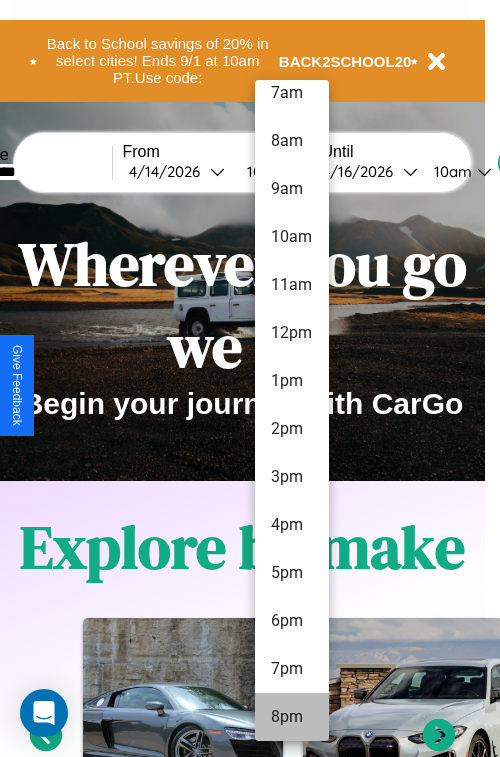 click on "8pm" at bounding box center [292, 717] 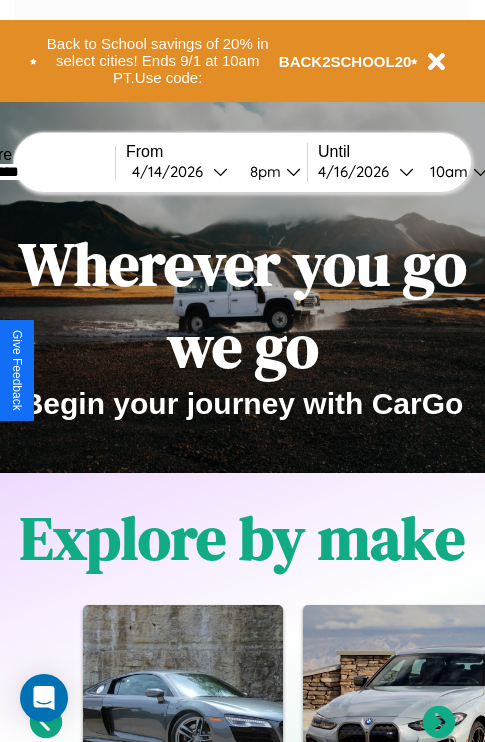 scroll, scrollTop: 0, scrollLeft: 70, axis: horizontal 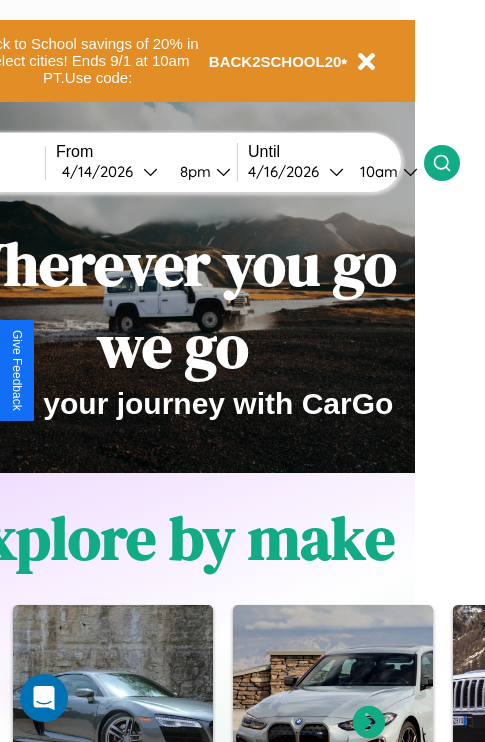 click 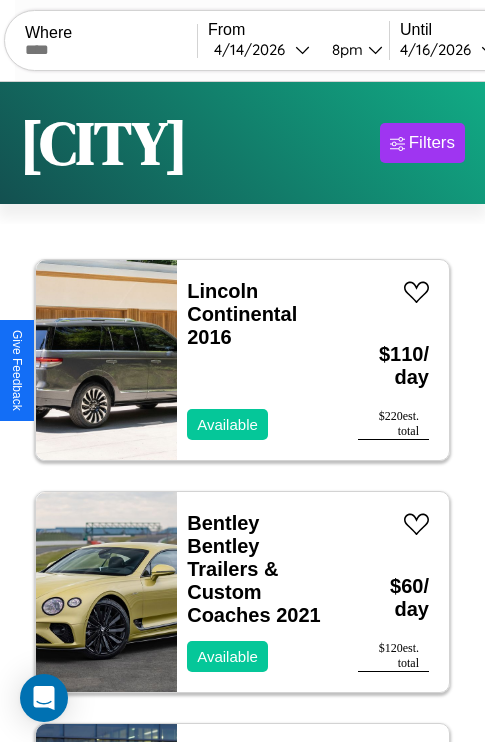 scroll, scrollTop: 50, scrollLeft: 0, axis: vertical 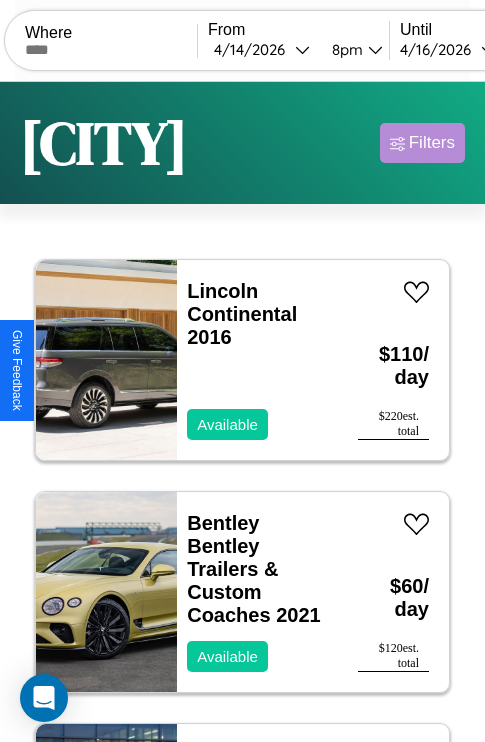 click on "Filters" at bounding box center [432, 143] 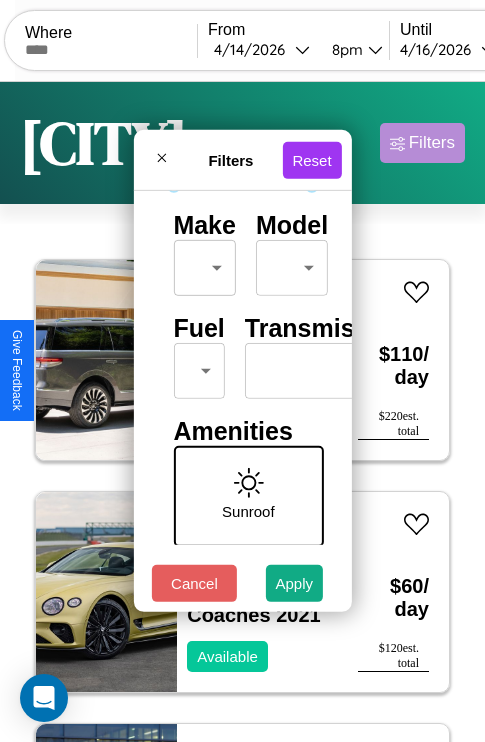 scroll, scrollTop: 162, scrollLeft: 0, axis: vertical 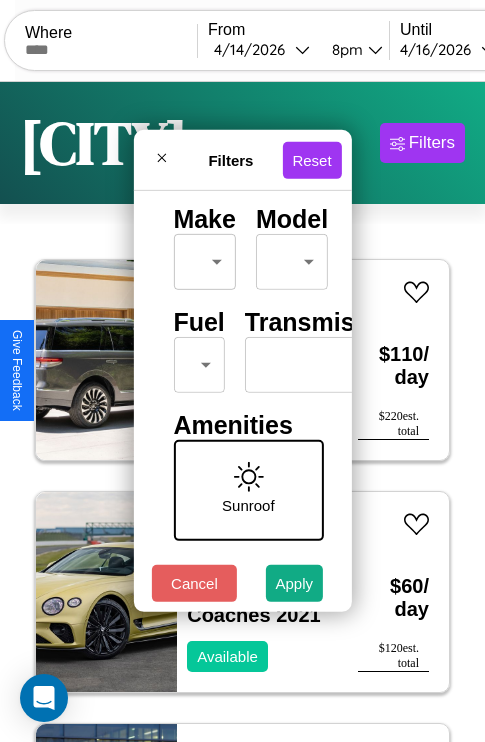 click on "CarGo Where From [DATE] [TIME] Until [DATE] [TIME] Become a Host Login Sign Up [CITY] Filters 36  cars in this area These cars can be picked up in this city. Lincoln   Continental   2016 Available $ 110  / day $ 220  est. total Bentley   Bentley Trailers & Custom Coaches   2021 Available $ 60  / day $ 120  est. total Acura   RLX   2020 Available $ 100  / day $ 200  est. total Lincoln   MKZ   2022 Available $ 130  / day $ 260  est. total GMC   DK   2023 Available $ 190  / day $ 380  est. total Nissan   Pathfinder   2014 Unavailable $ 100  / day $ 200  est. total Nissan   Stanza Wagon   2014 Unavailable $ 140  / day $ 280  est. total Acura   RLX   2019 Available $ 180  / day $ 360  est. total Acura   RL   2023 Available $ 160  / day $ 320  est. total Lincoln   Town Car   2020 Available $ 190  / day $ 380  est. total Volkswagen   Jetta SportWagen   2021 Available $ 180  / day $ 360  est. total Hyundai   Elantra GT   2021 Available $ 80  / day $ 160  est. total Honda   CBR1000S   2022 Available $ 170" at bounding box center [242, 412] 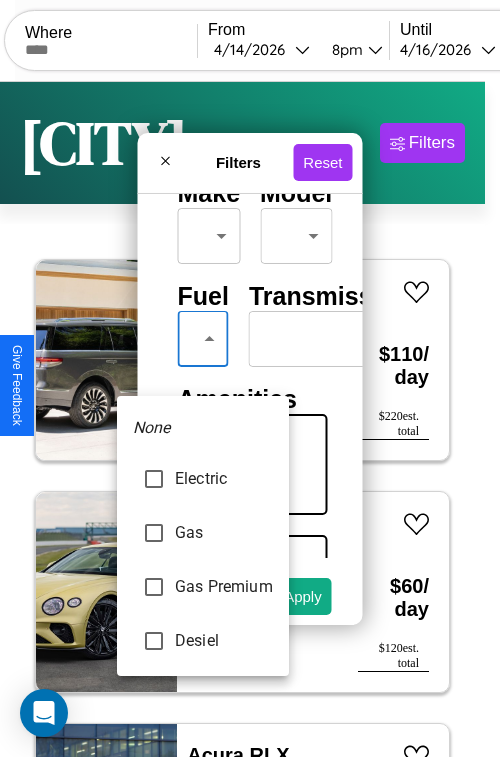 type on "***" 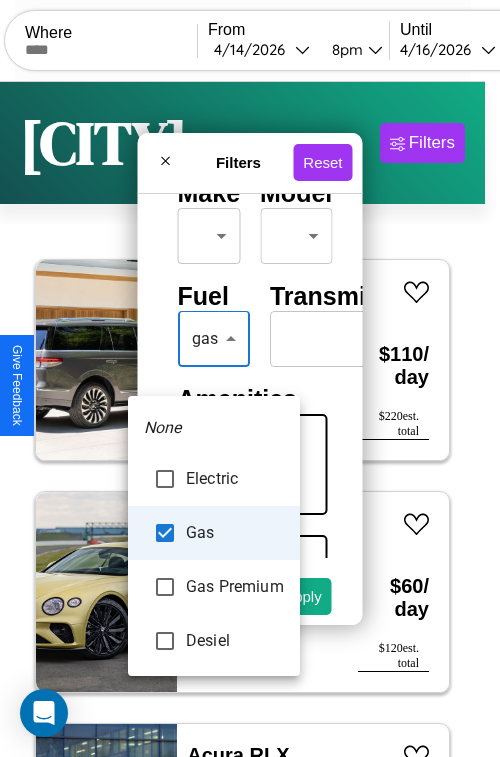 click at bounding box center [250, 378] 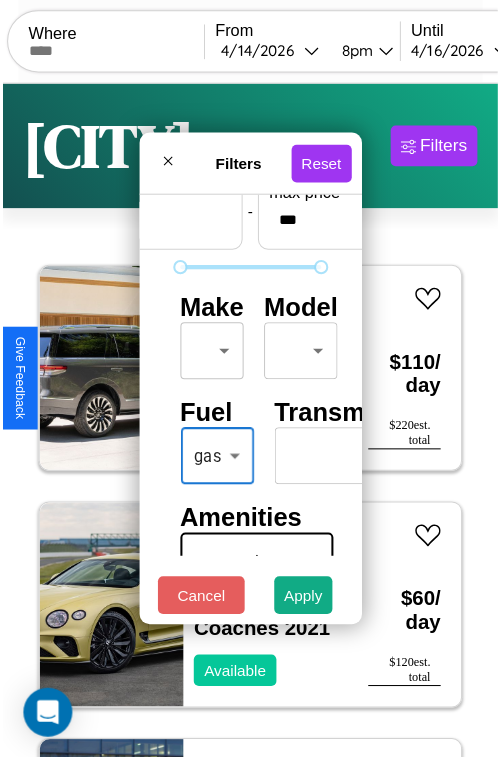 scroll, scrollTop: 59, scrollLeft: 0, axis: vertical 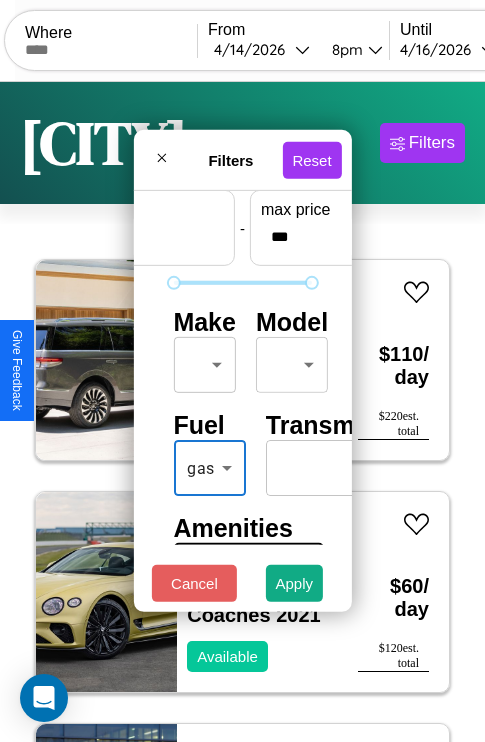 click on "CarGo Where From [DATE] [TIME] Until [DATE] [TIME] Become a Host Login Sign Up [CITY] Filters 36  cars in this area These cars can be picked up in this city. Lincoln   Continental   2016 Available $ 110  / day $ 220  est. total Bentley   Bentley Trailers & Custom Coaches   2021 Available $ 60  / day $ 120  est. total Acura   RLX   2020 Available $ 100  / day $ 200  est. total Lincoln   MKZ   2022 Available $ 130  / day $ 260  est. total GMC   DK   2023 Available $ 190  / day $ 380  est. total Nissan   Pathfinder   2014 Unavailable $ 100  / day $ 200  est. total Nissan   Stanza Wagon   2014 Unavailable $ 140  / day $ 280  est. total Acura   RLX   2019 Available $ 180  / day $ 360  est. total Acura   RL   2023 Available $ 160  / day $ 320  est. total Lincoln   Town Car   2020 Available $ 190  / day $ 380  est. total Volkswagen   Jetta SportWagen   2021 Available $ 180  / day $ 360  est. total Hyundai   Elantra GT   2021 Available $ 80  / day $ 160  est. total Honda   CBR1000S   2022 Available $ 170" at bounding box center (242, 412) 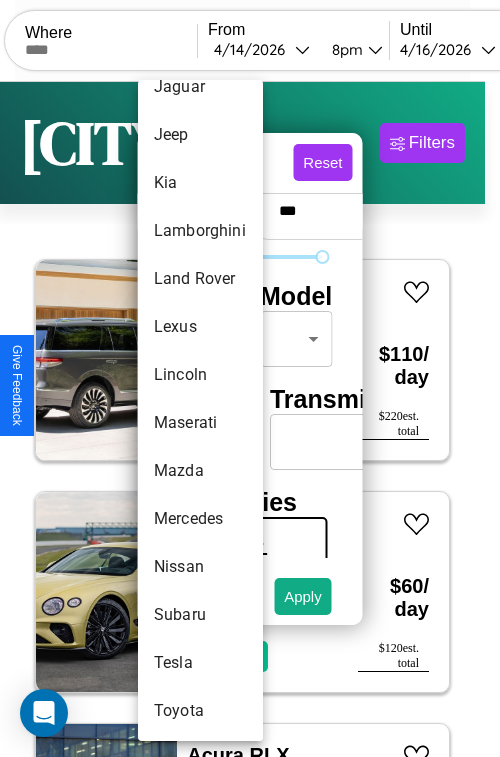 scroll, scrollTop: 1083, scrollLeft: 0, axis: vertical 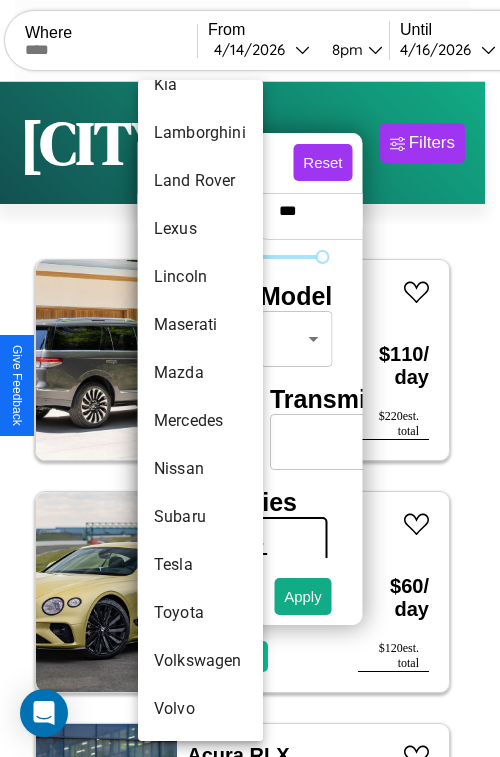 click on "Mercedes" at bounding box center [200, 421] 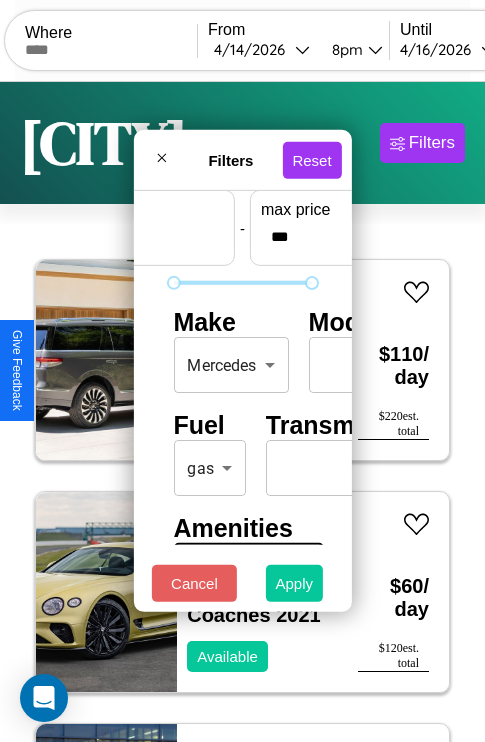 click on "Apply" at bounding box center [295, 583] 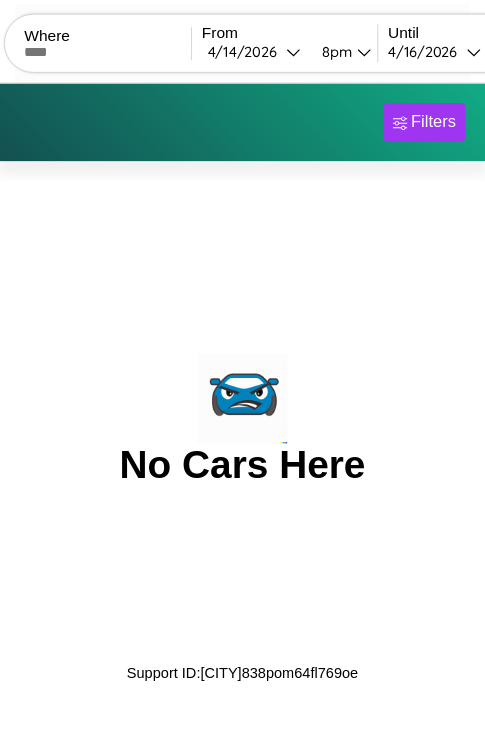scroll, scrollTop: 0, scrollLeft: 0, axis: both 